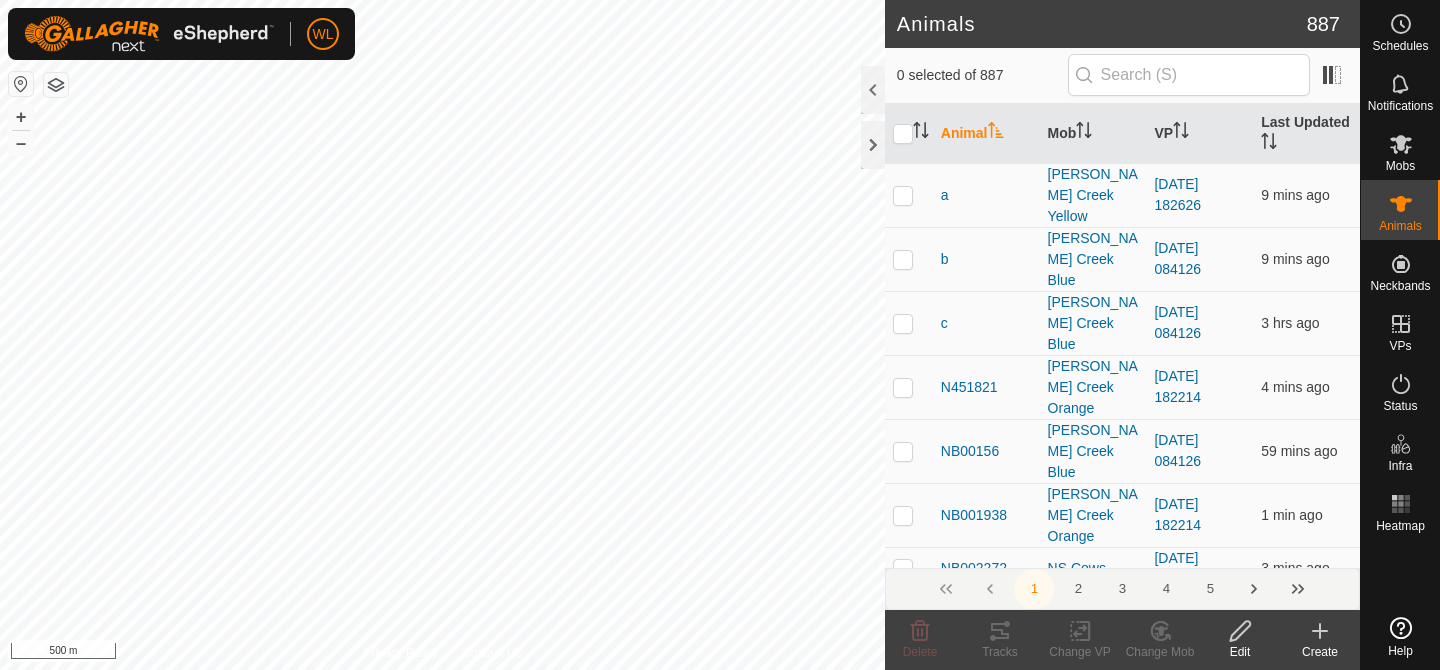 scroll, scrollTop: 0, scrollLeft: 0, axis: both 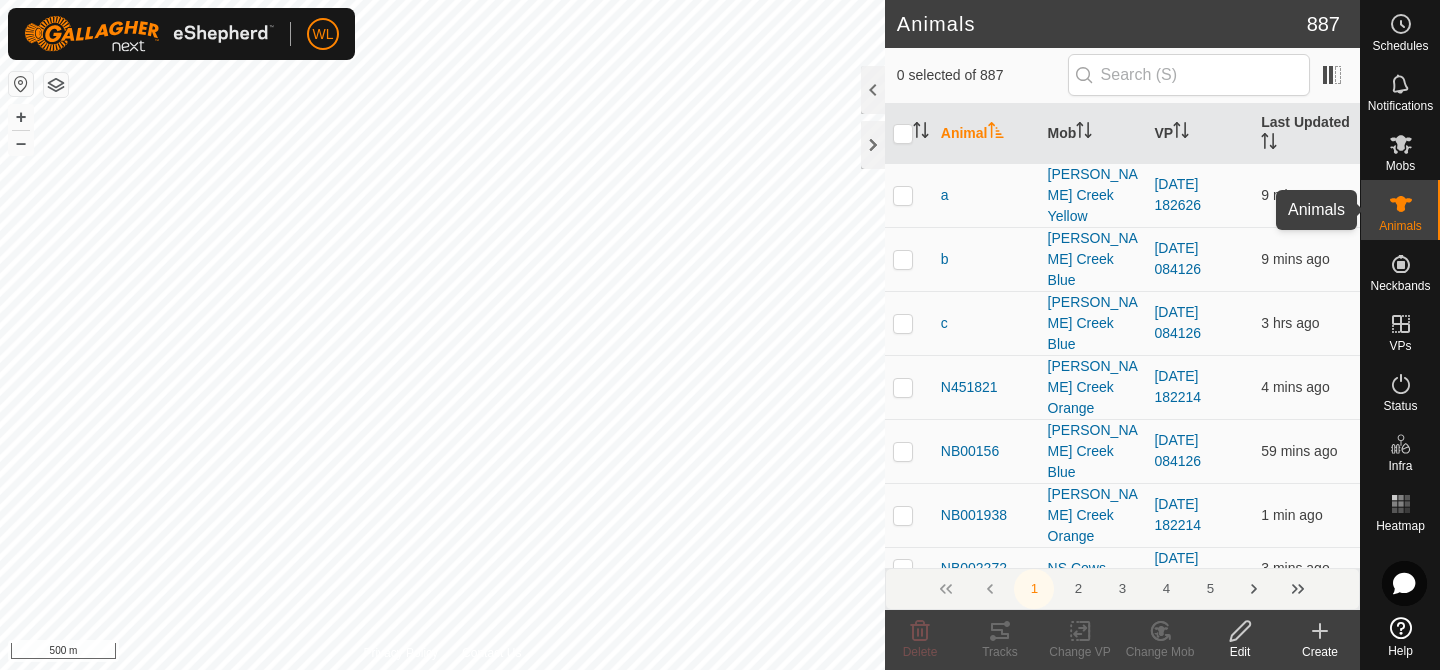 click on "Animals" at bounding box center [1400, 210] 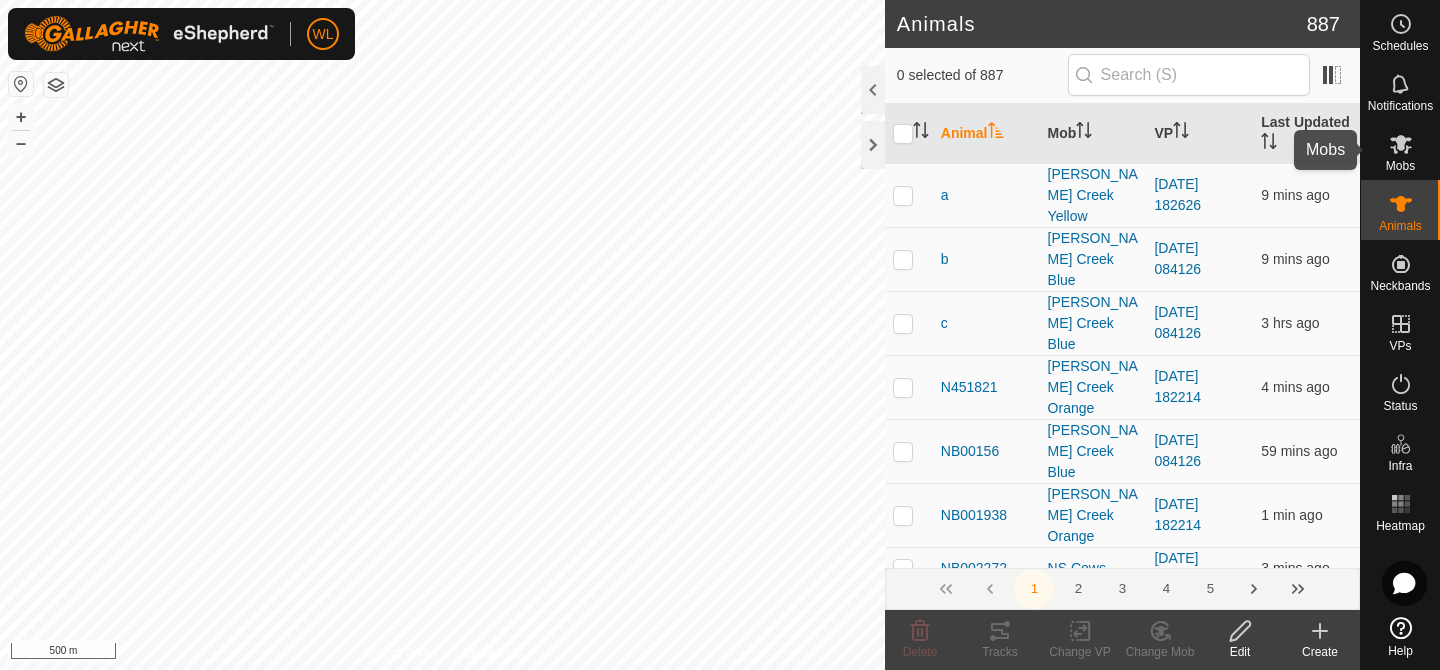 click at bounding box center (1401, 144) 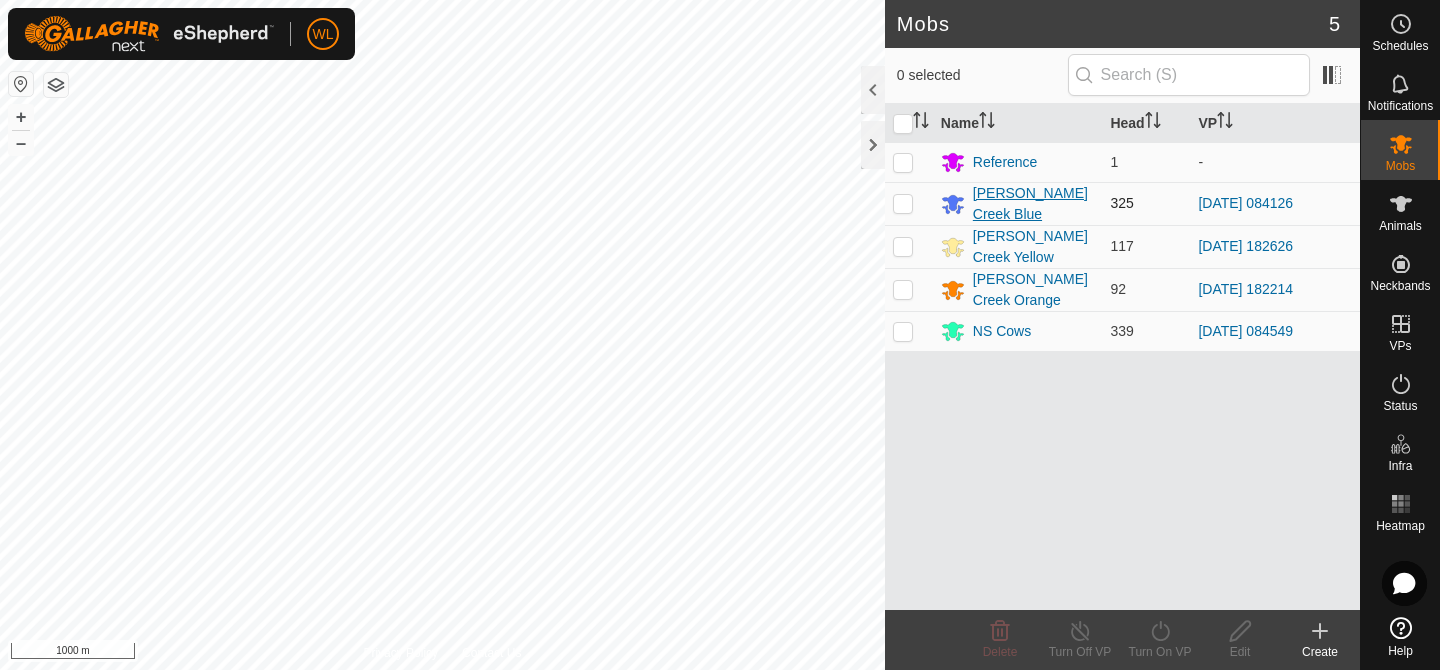 click on "[PERSON_NAME] Creek Blue" at bounding box center (1034, 204) 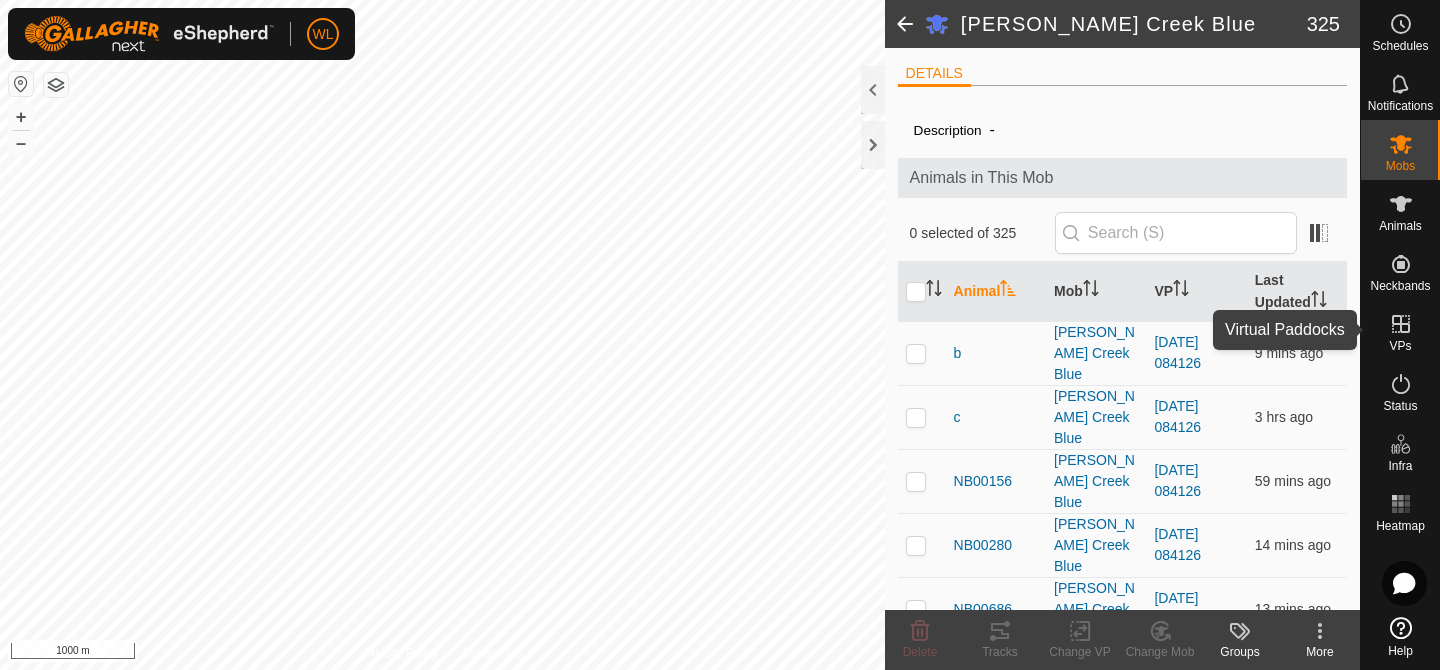 click 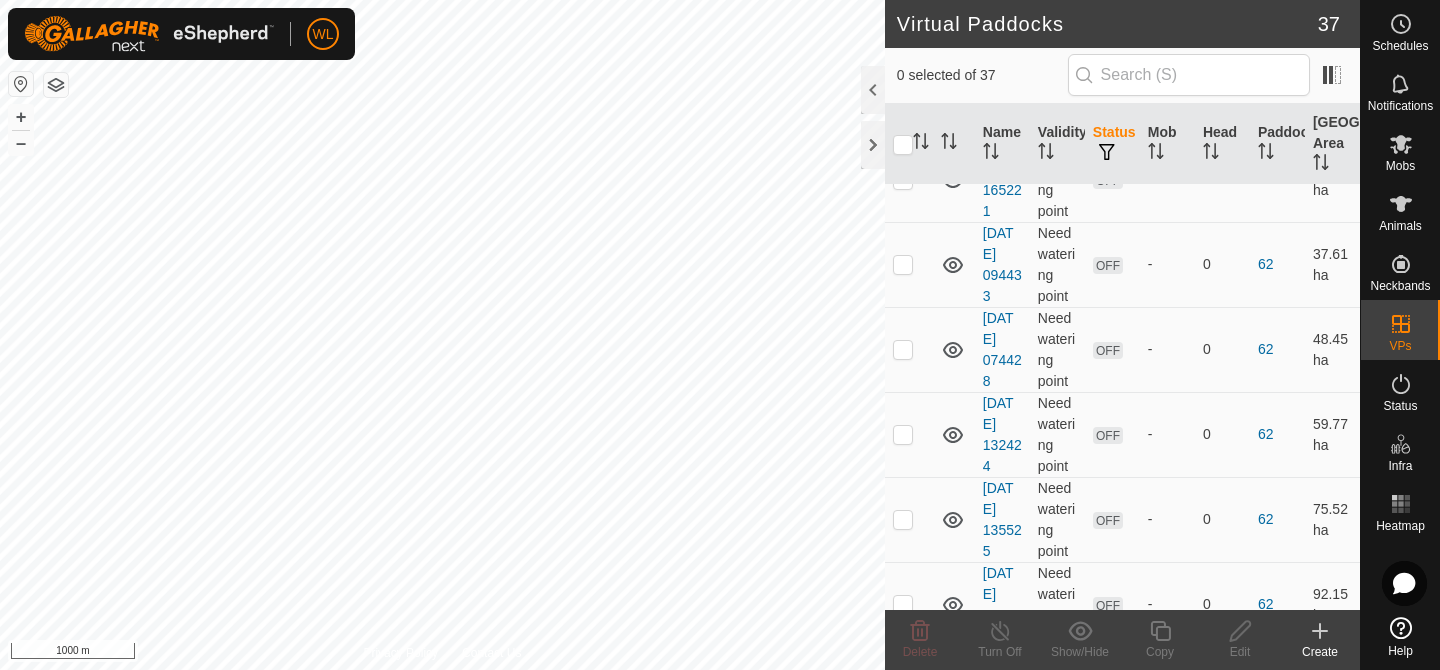 scroll, scrollTop: 3438, scrollLeft: 0, axis: vertical 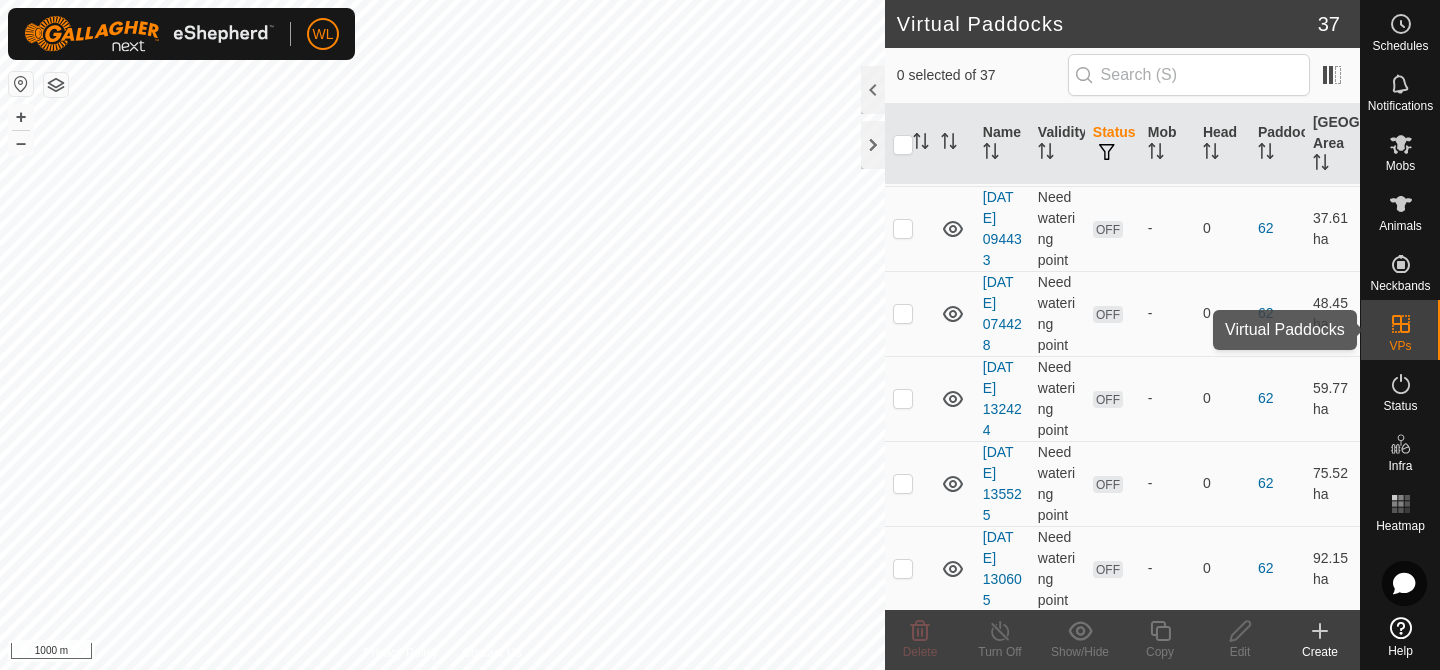 click 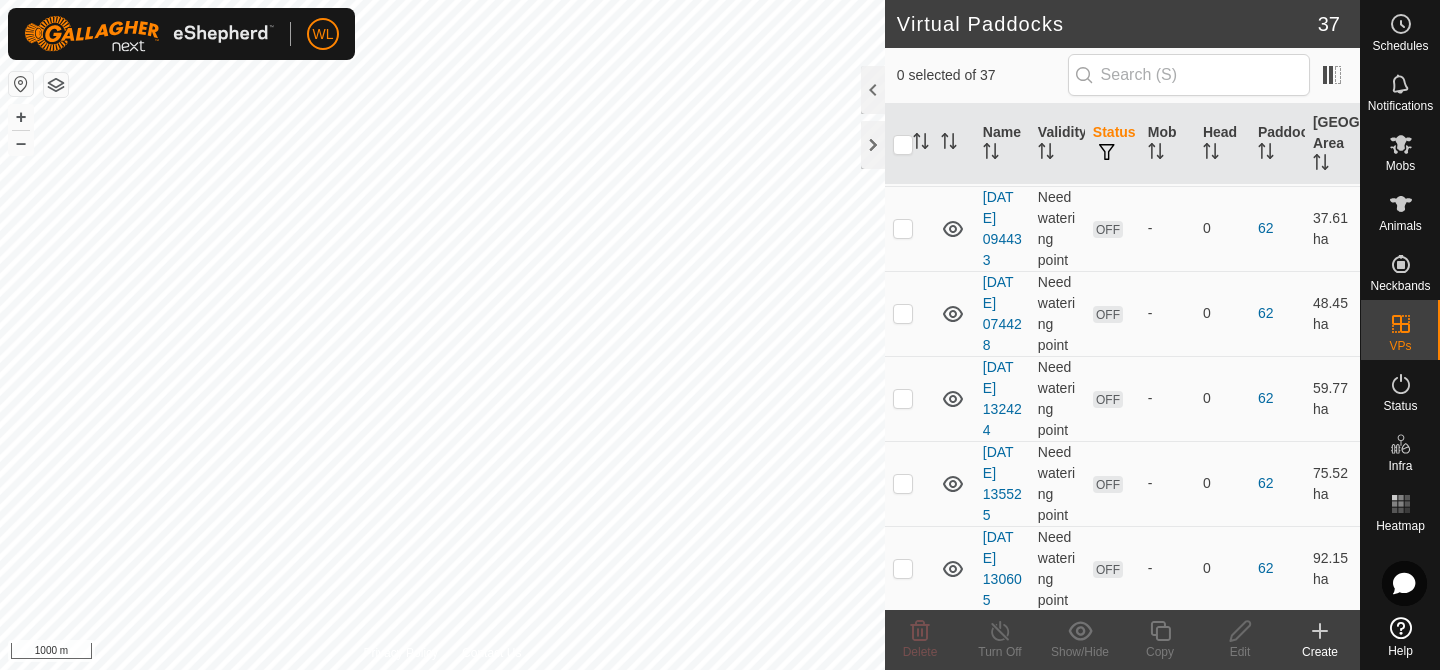 click at bounding box center [901, 630] 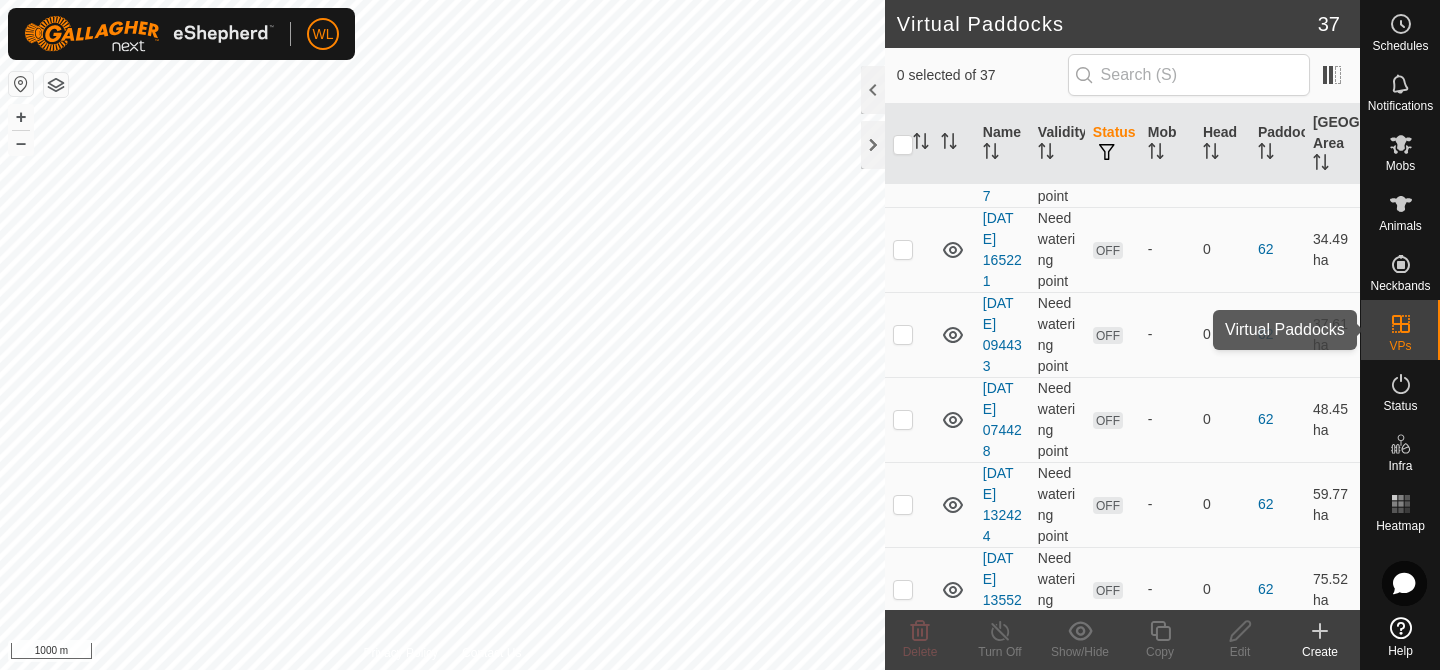 click 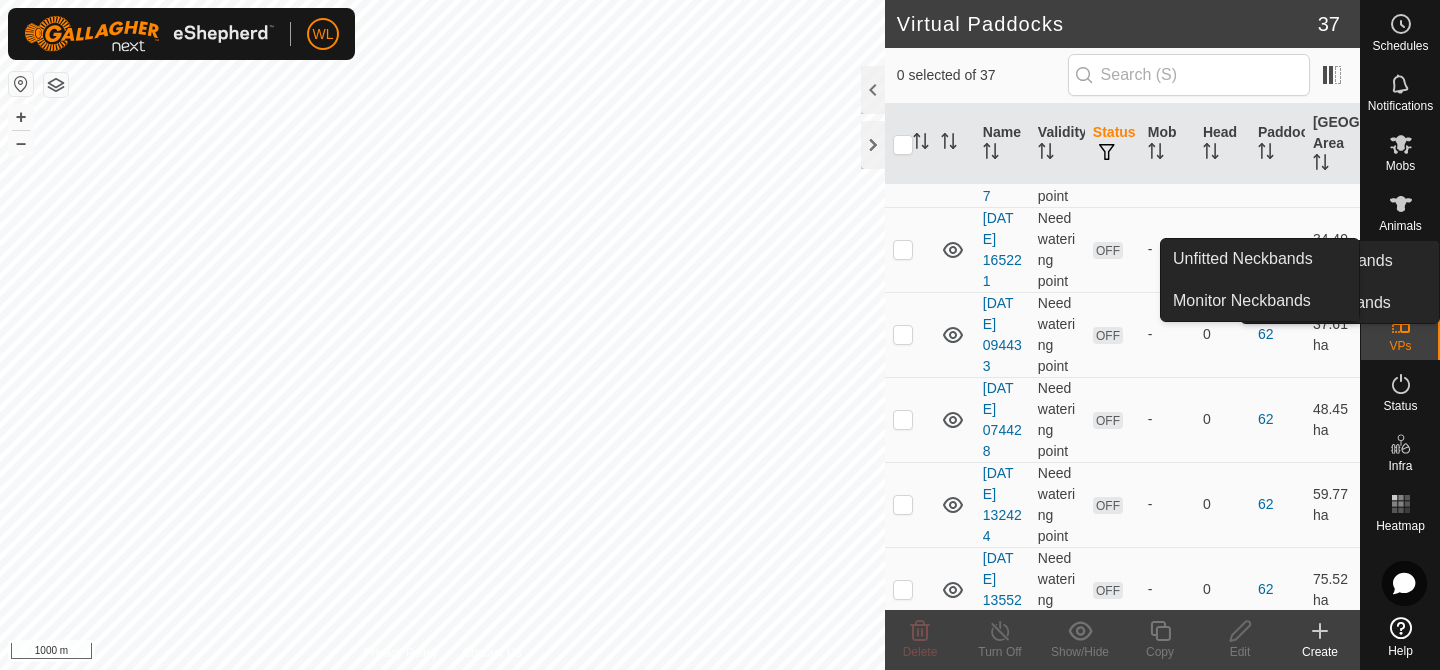 click 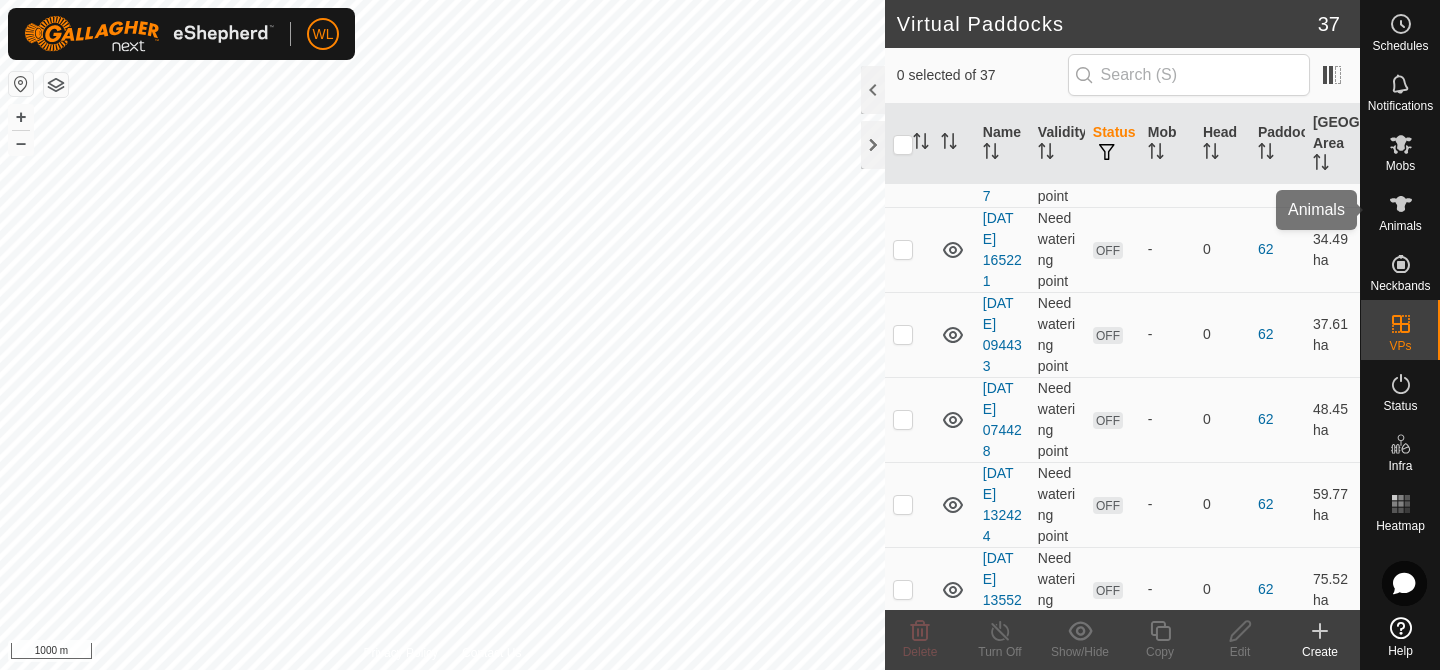 click on "Animals" at bounding box center (1400, 226) 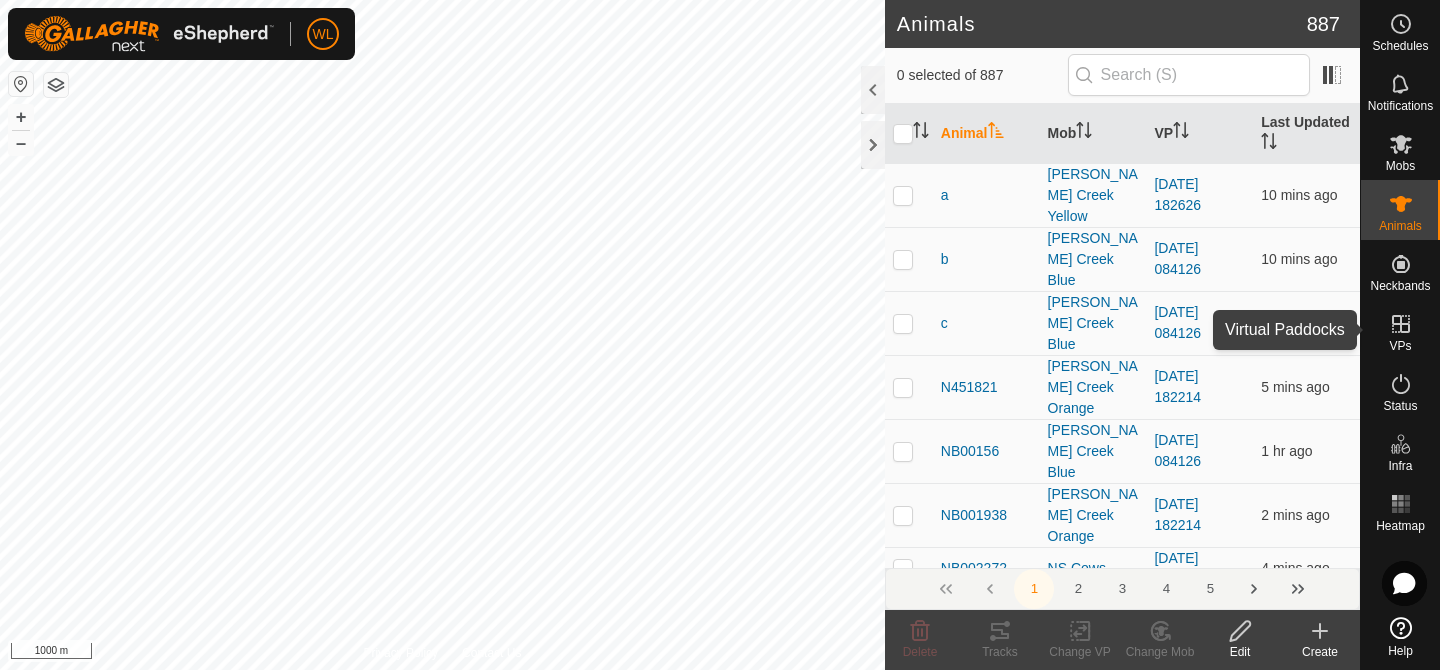 click on "VPs" at bounding box center [1400, 330] 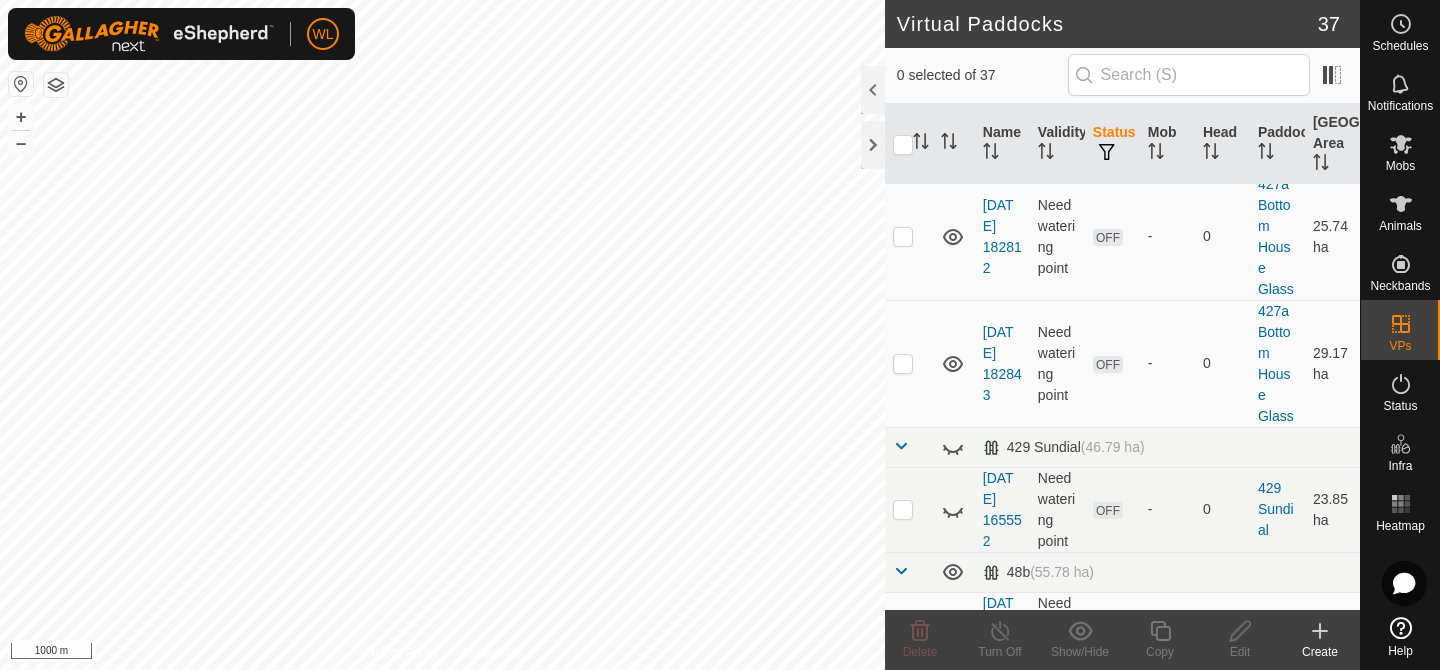 scroll, scrollTop: 1671, scrollLeft: 0, axis: vertical 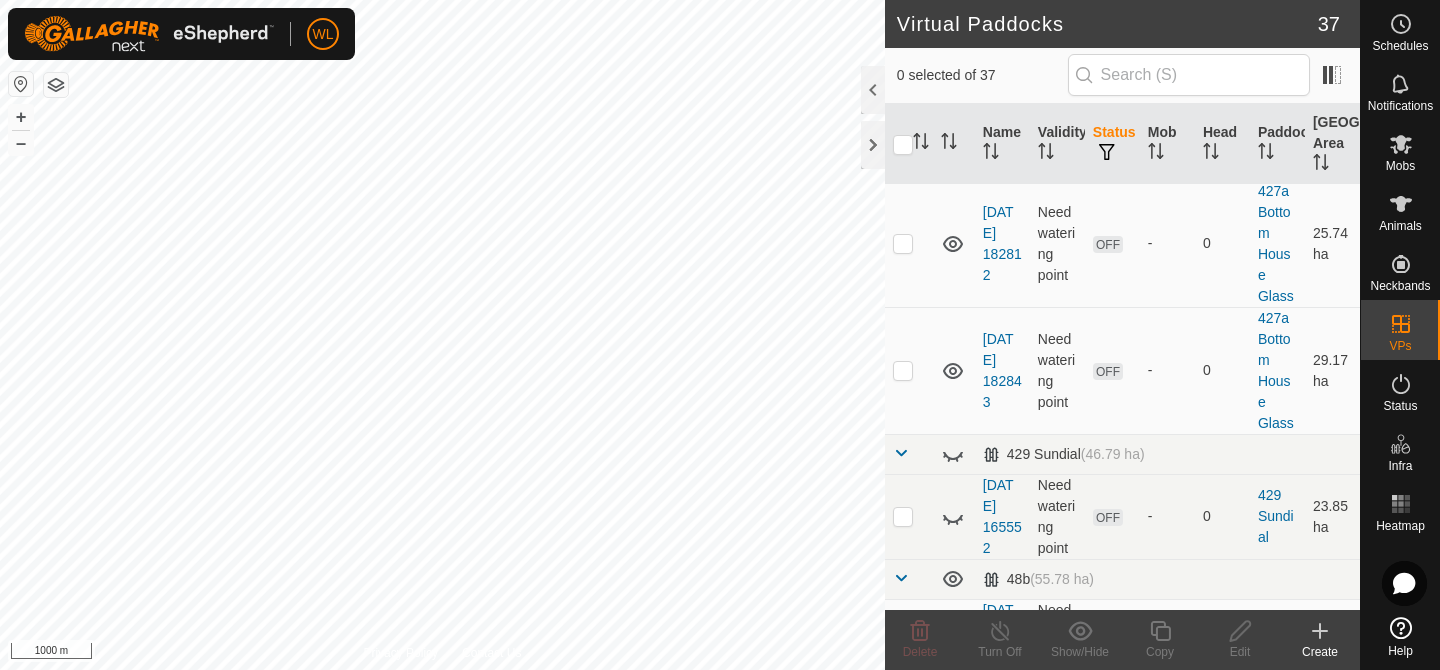 click on "429 Sundial" at bounding box center [1277, 516] 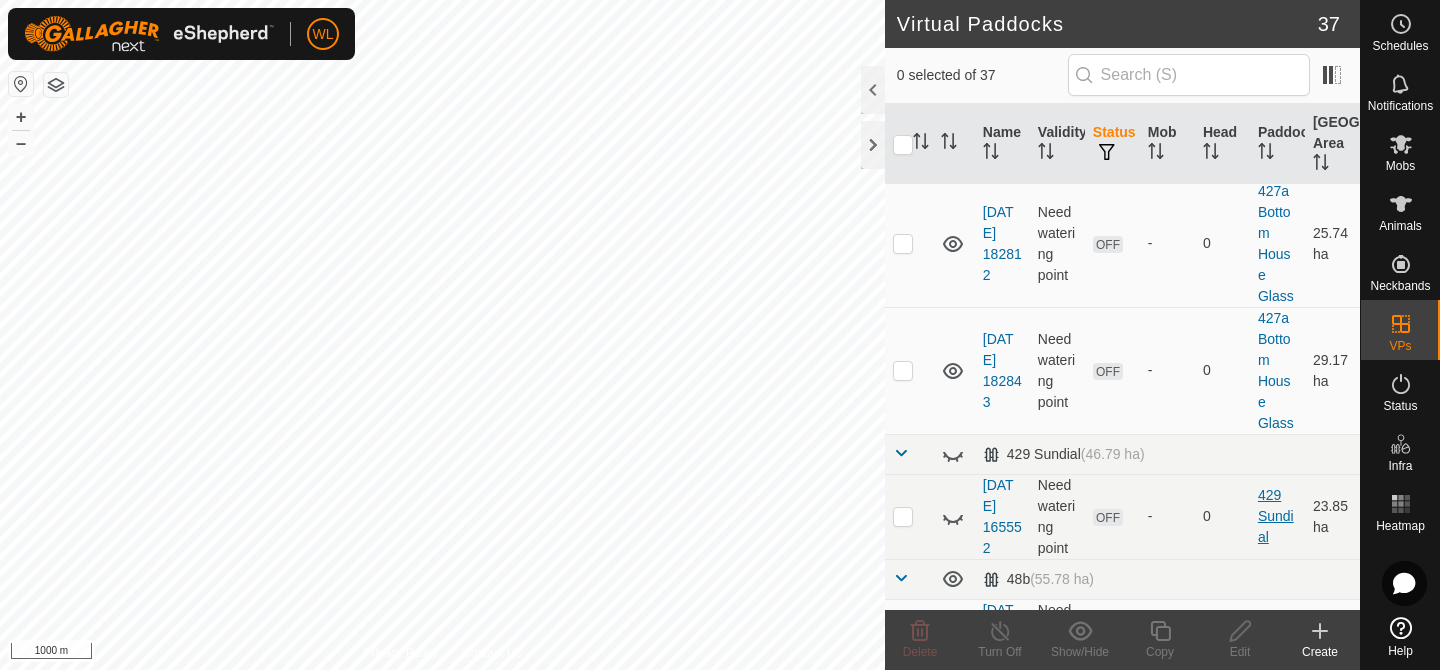 click on "429 Sundial" at bounding box center [1276, 516] 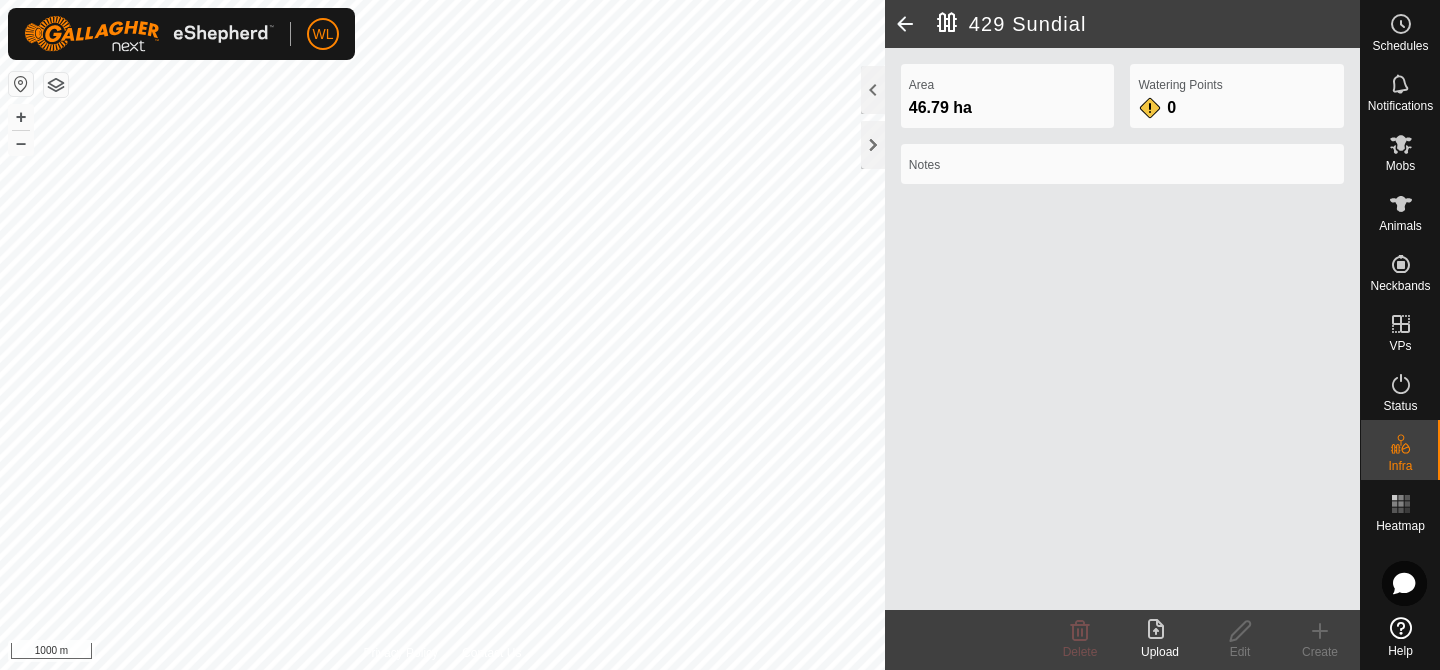 click 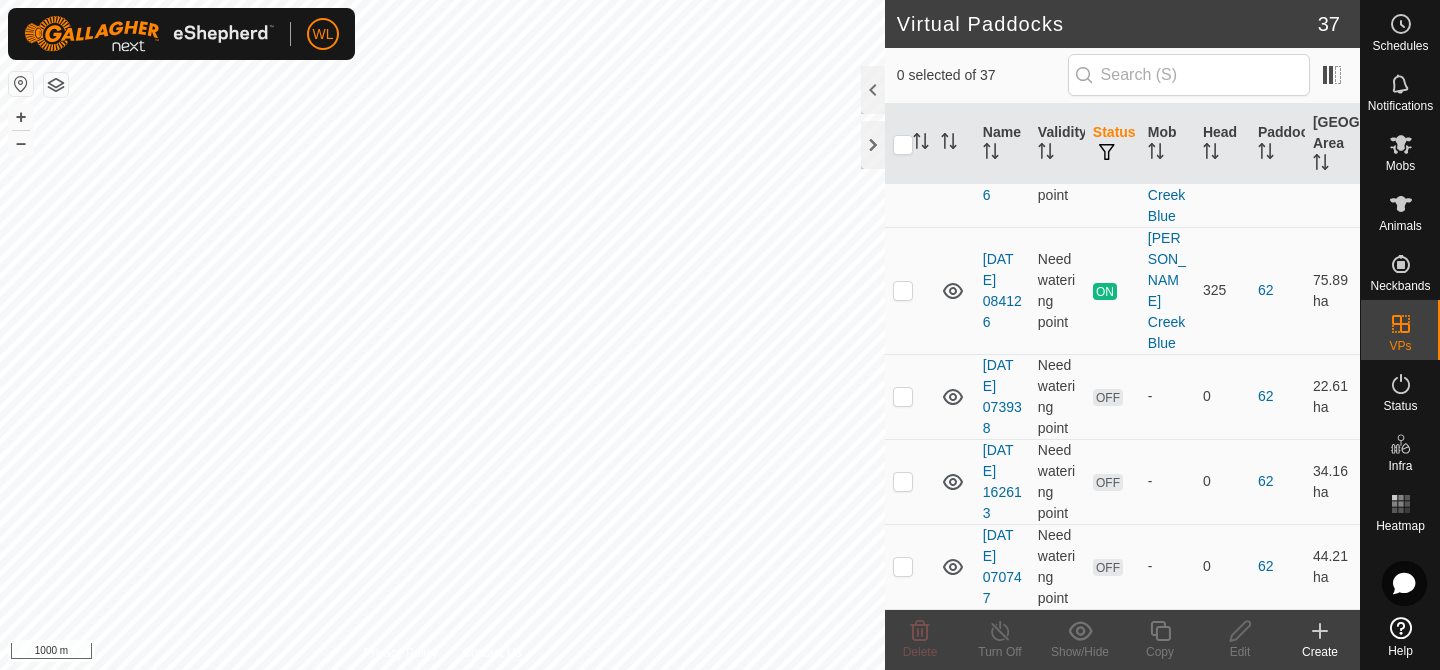 scroll, scrollTop: 2837, scrollLeft: 0, axis: vertical 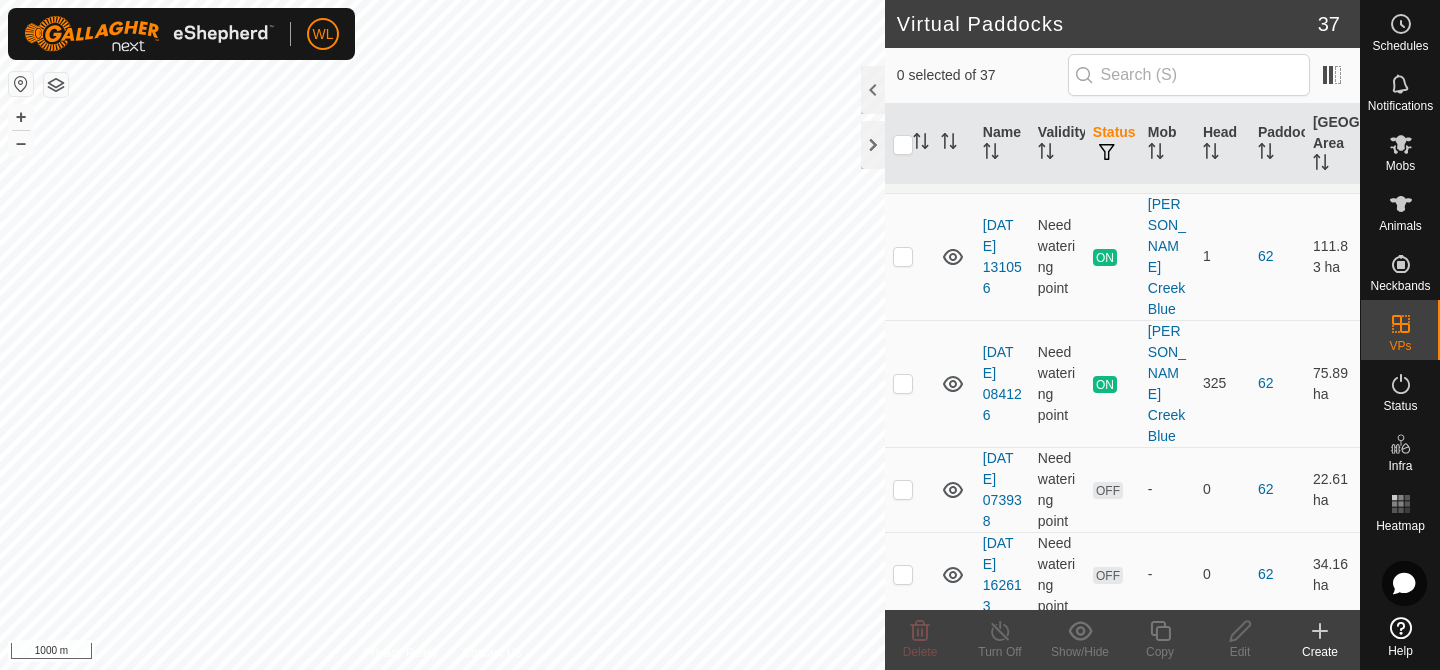 checkbox on "true" 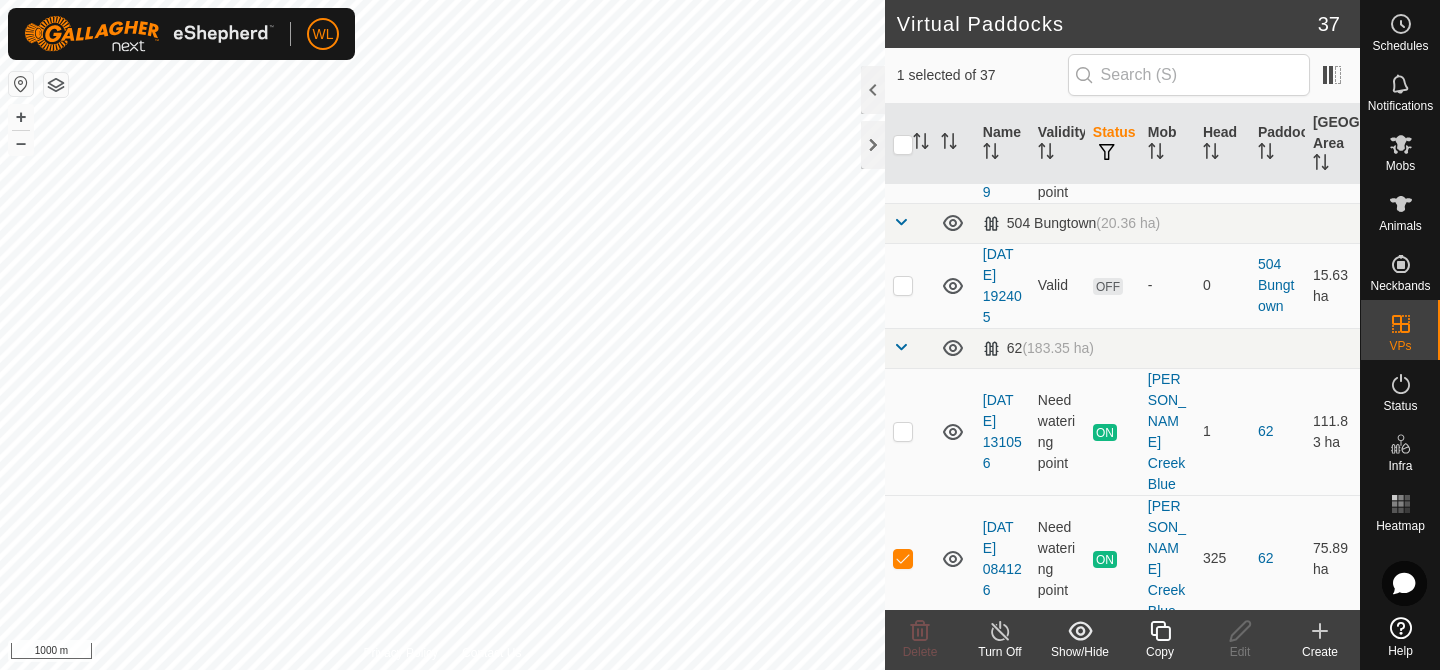 scroll, scrollTop: 2651, scrollLeft: 0, axis: vertical 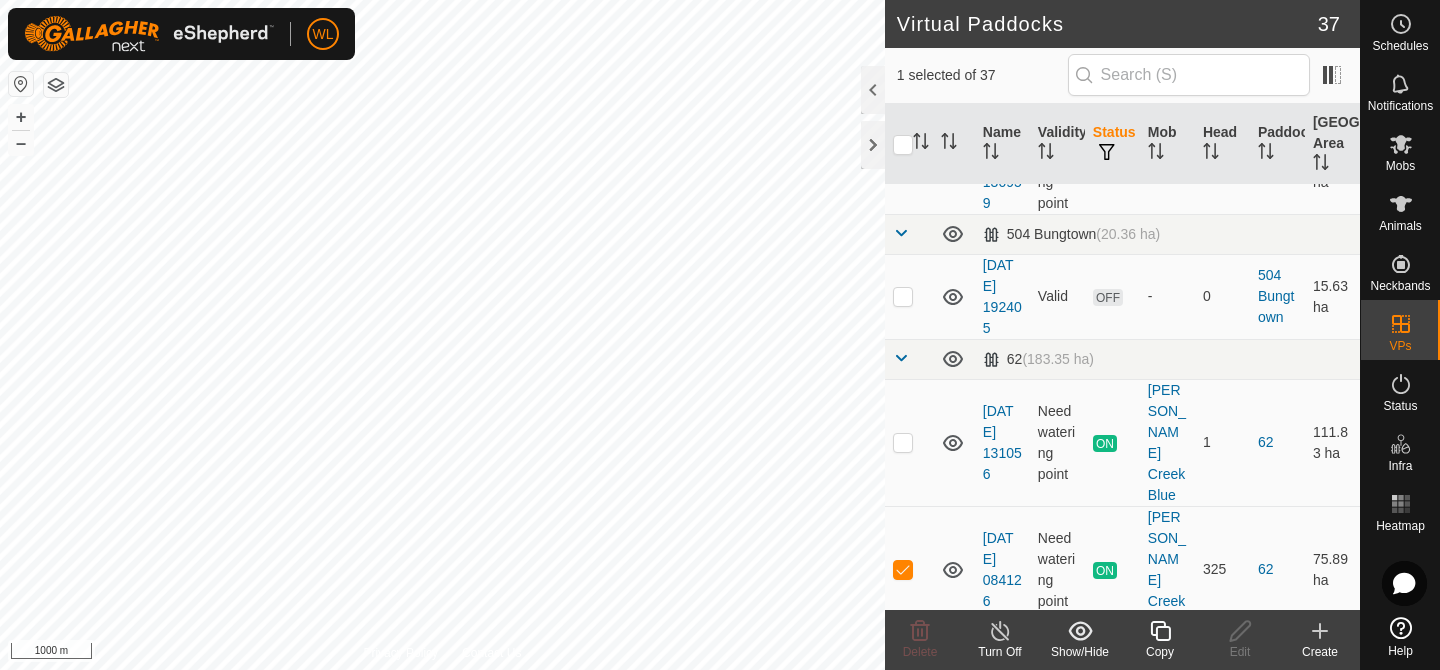 click 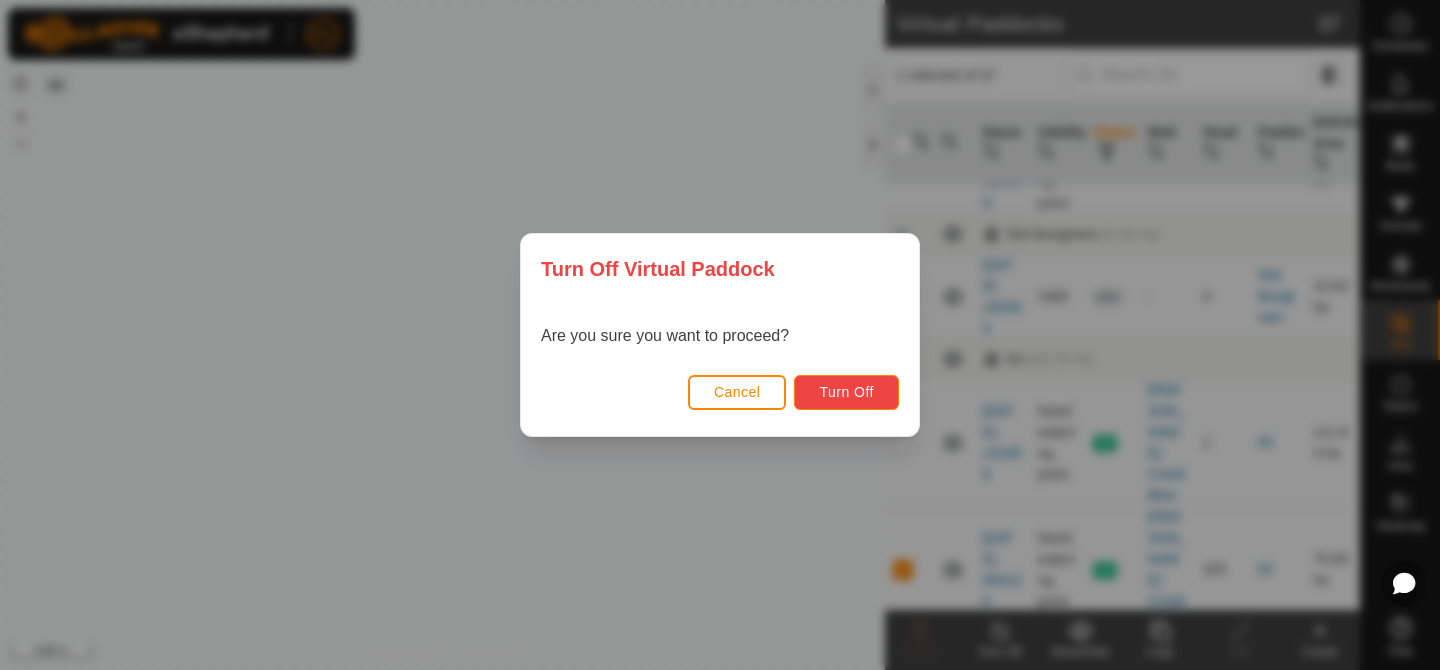 click on "Turn Off" at bounding box center (846, 392) 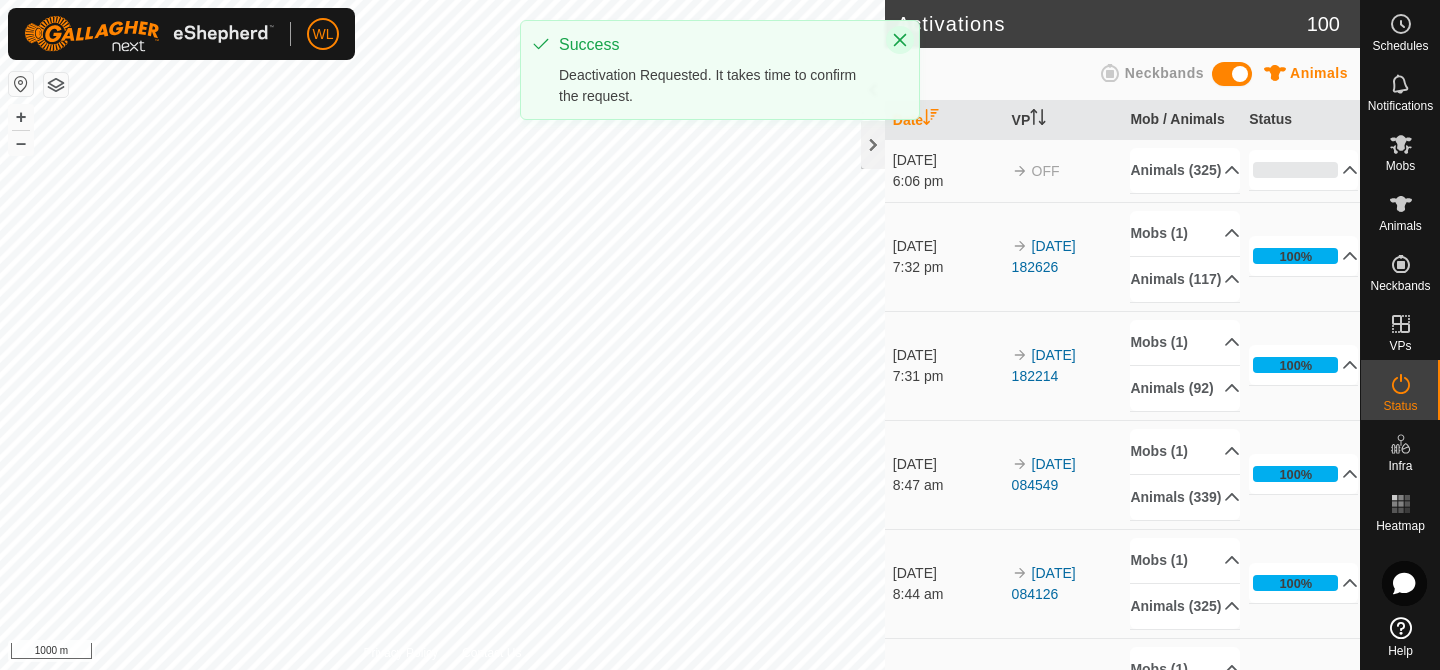 click 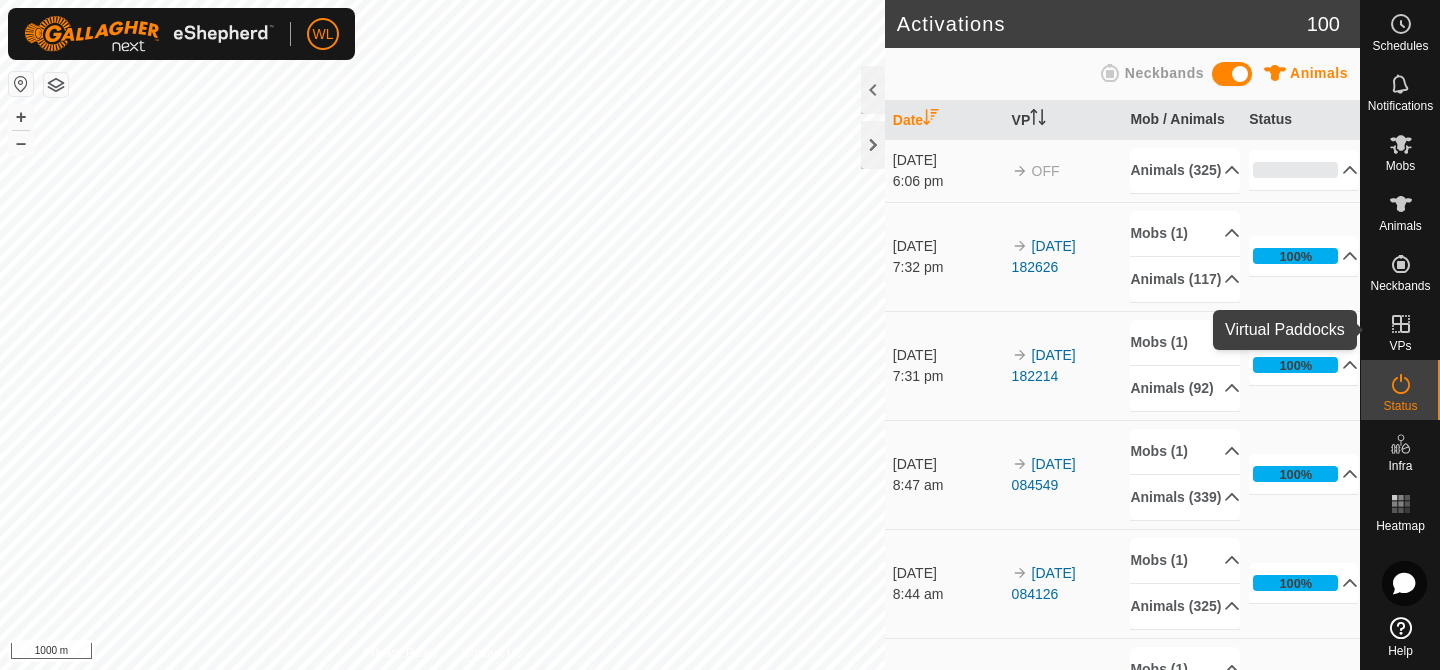 click on "VPs" at bounding box center (1400, 346) 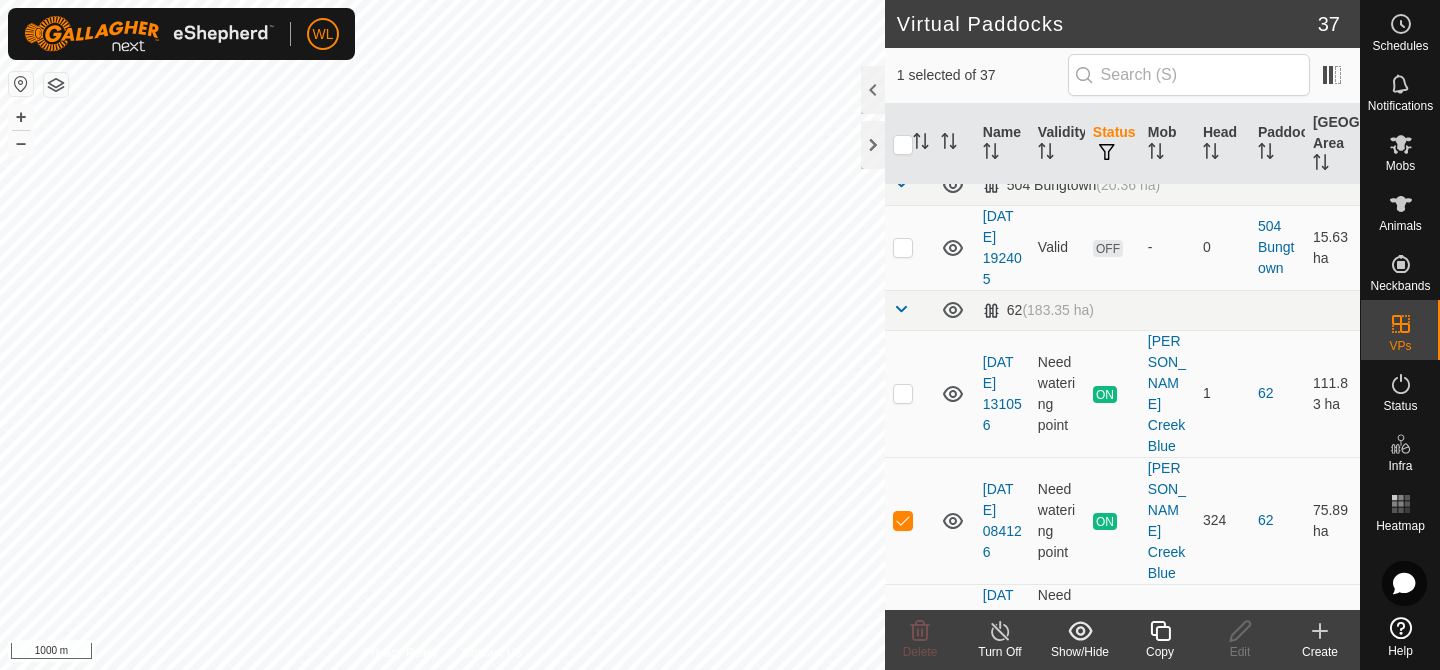 scroll, scrollTop: 2691, scrollLeft: 0, axis: vertical 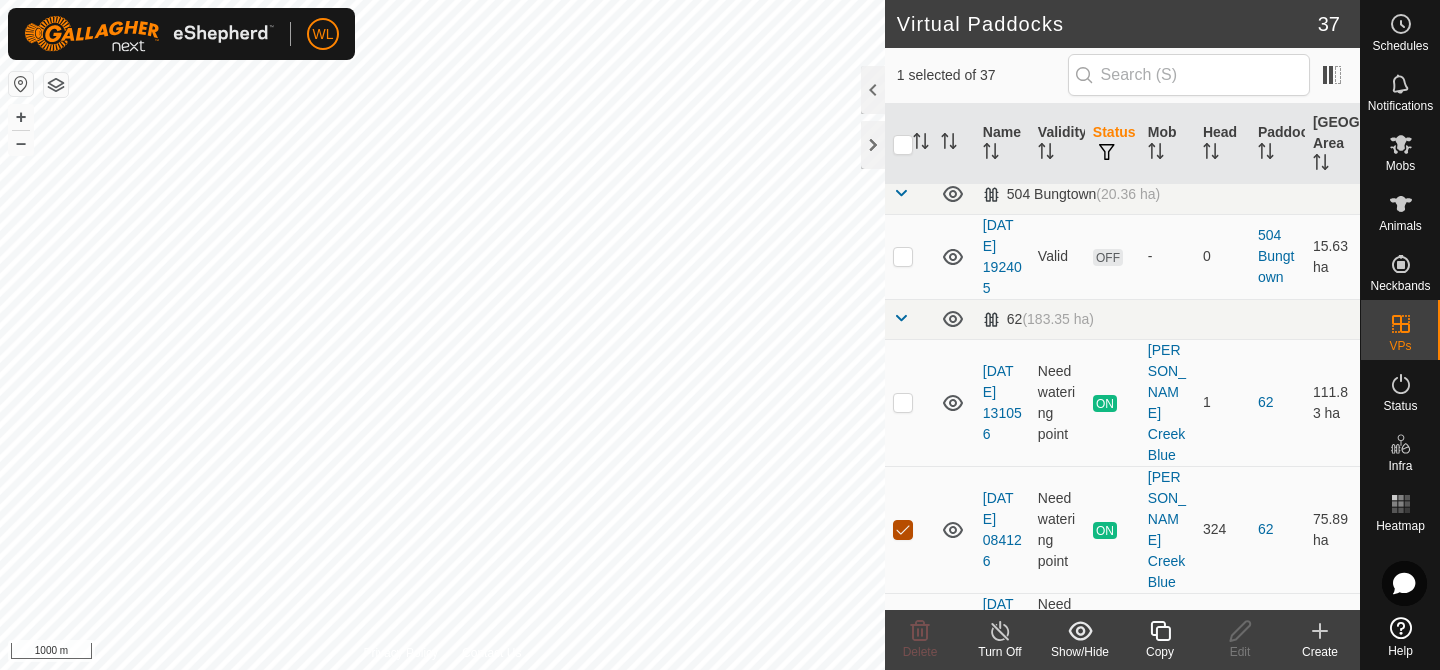 click at bounding box center (903, 530) 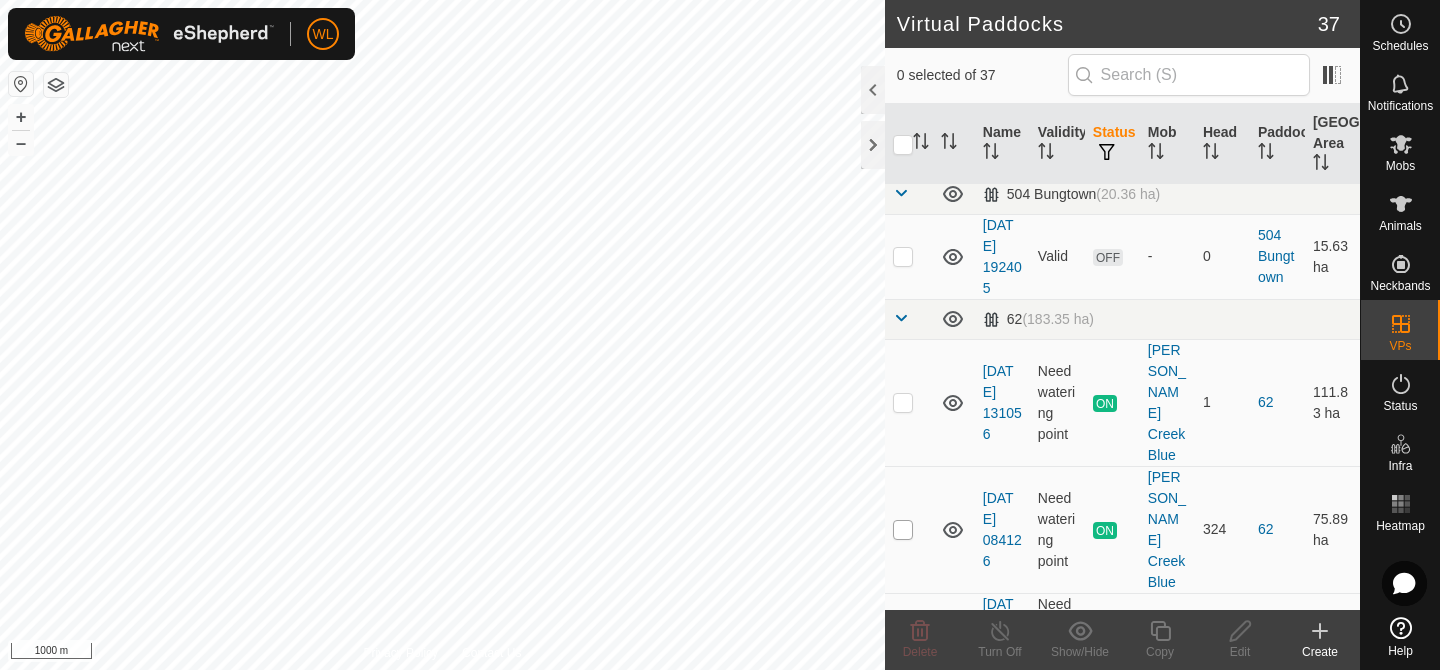 checkbox on "true" 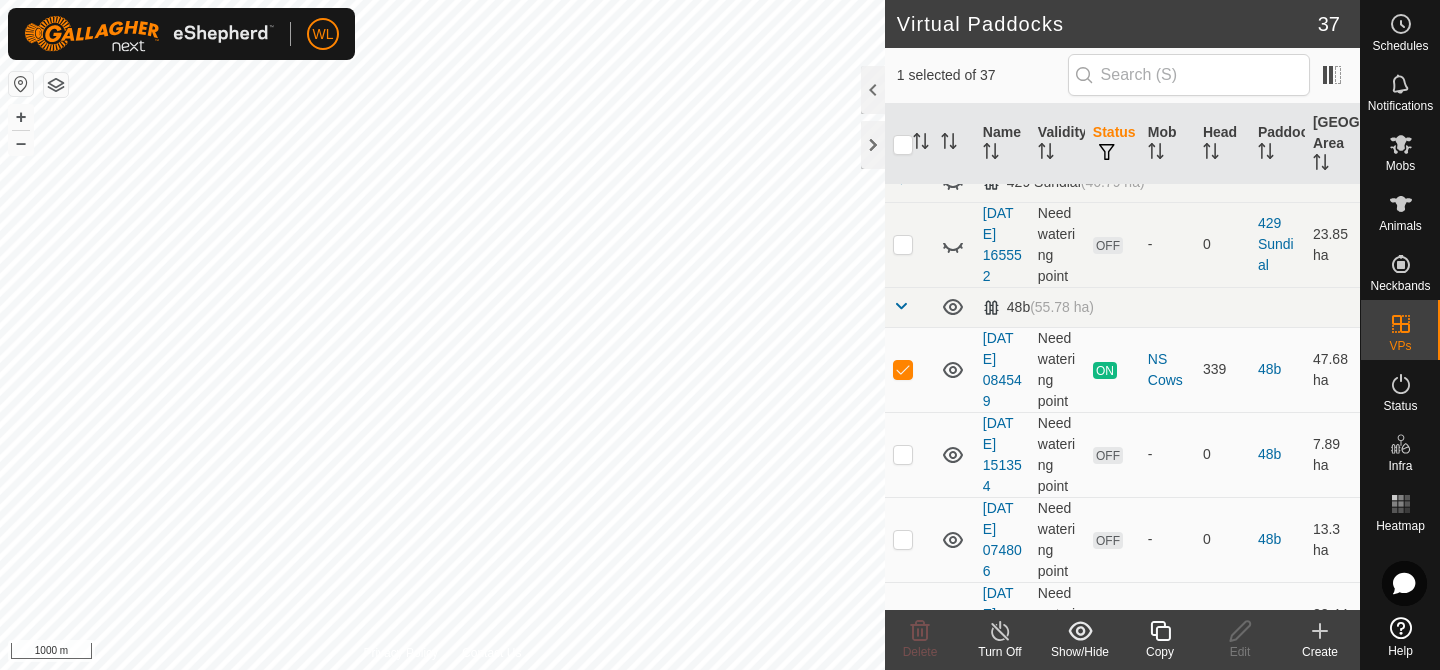 scroll, scrollTop: 1946, scrollLeft: 0, axis: vertical 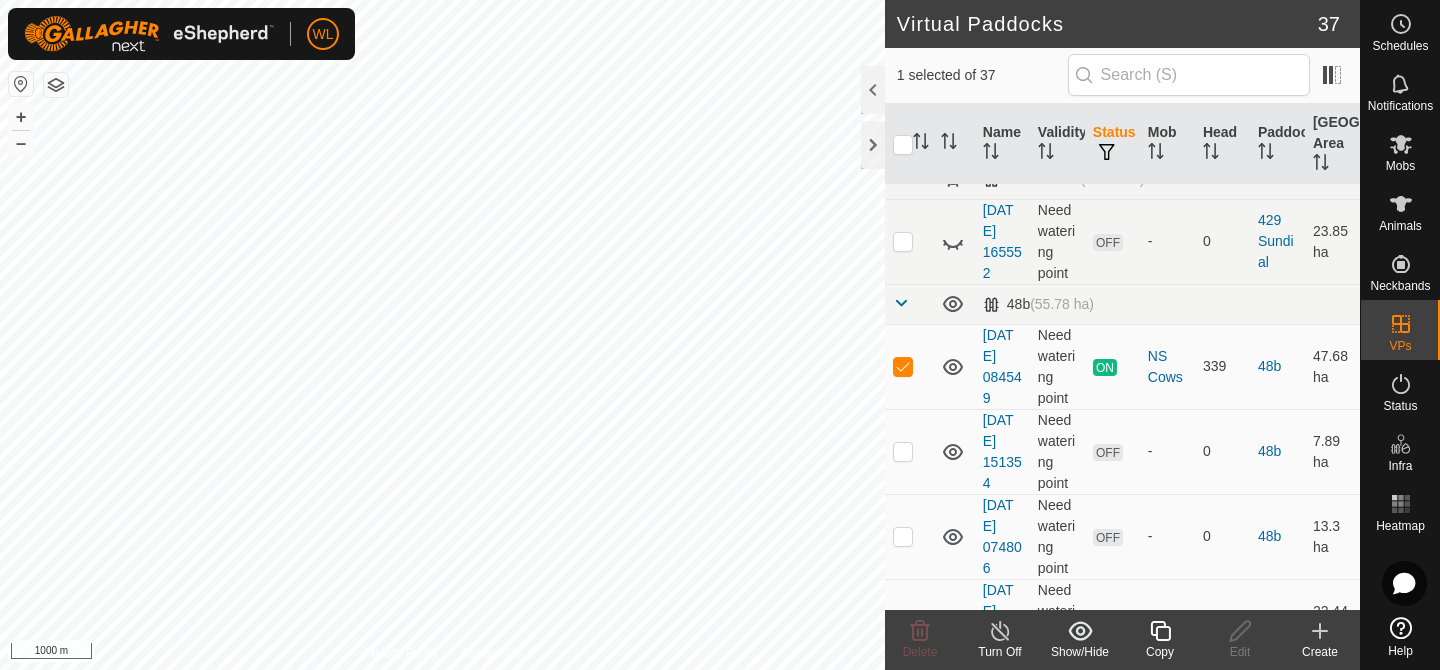 click on "Turn Off" 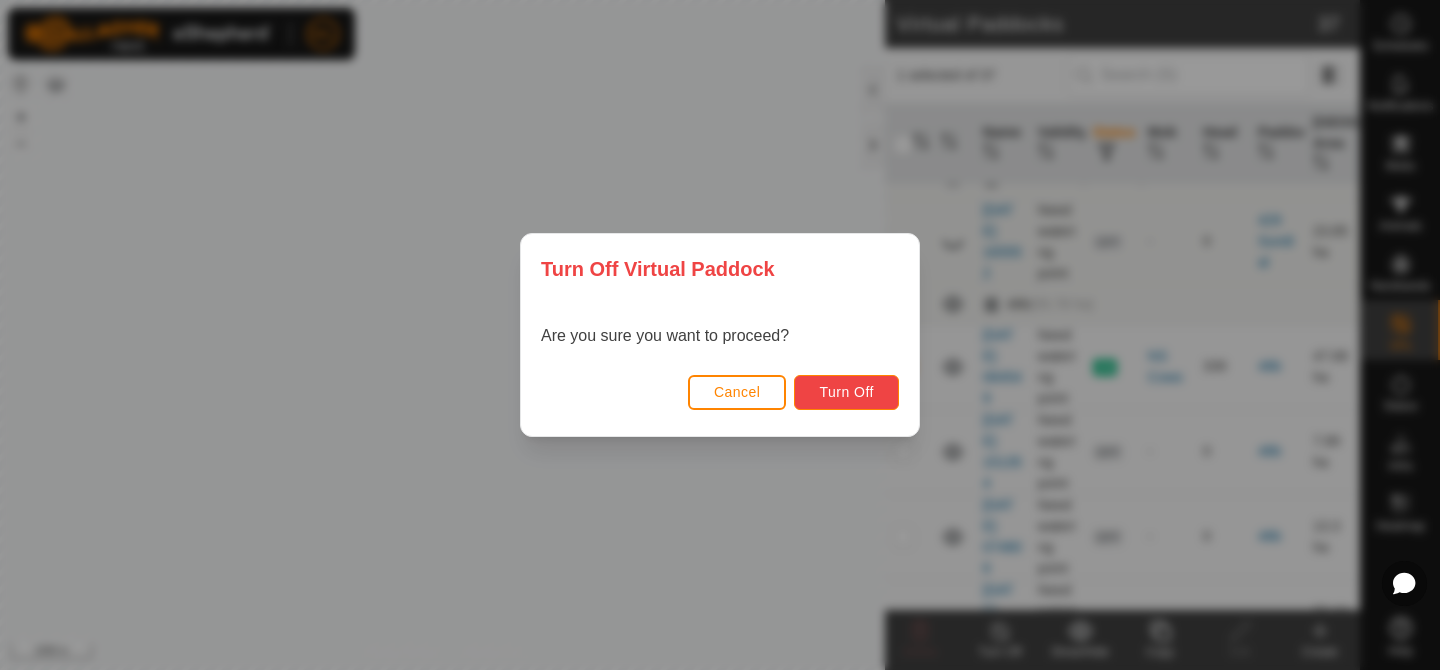 click on "Turn Off" at bounding box center [846, 392] 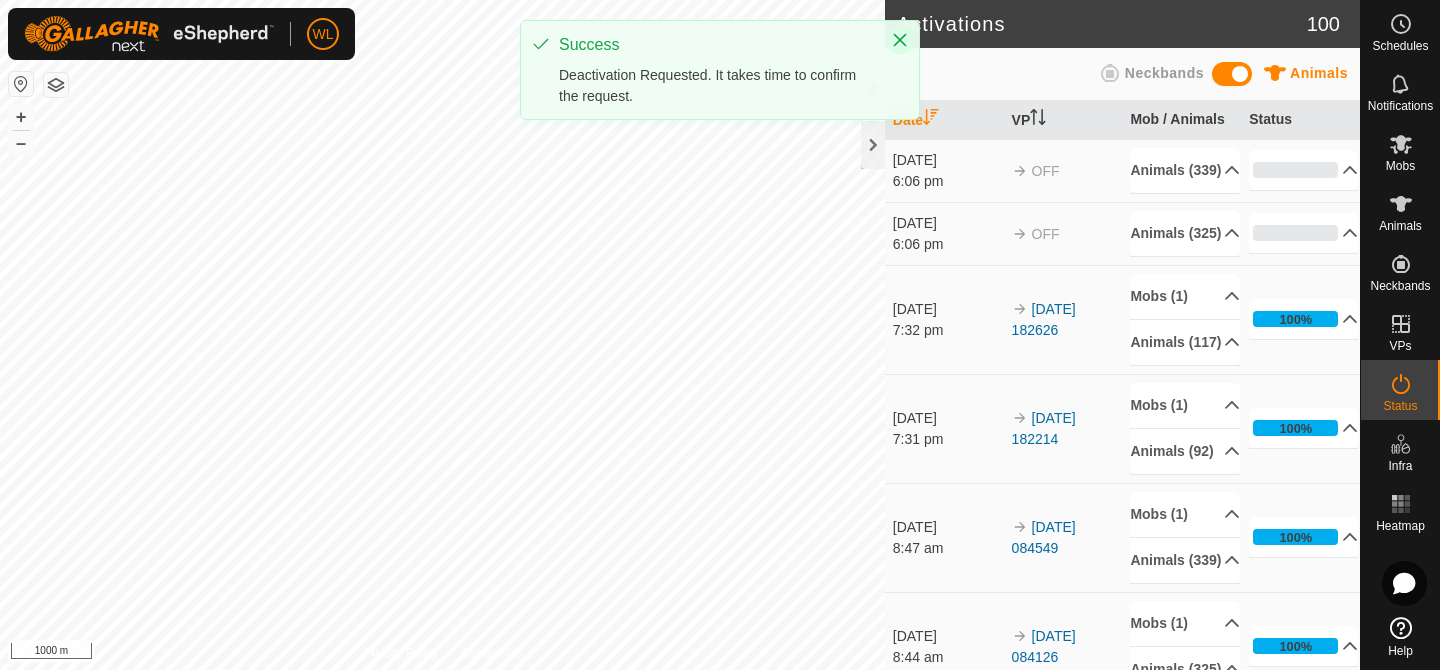 click 